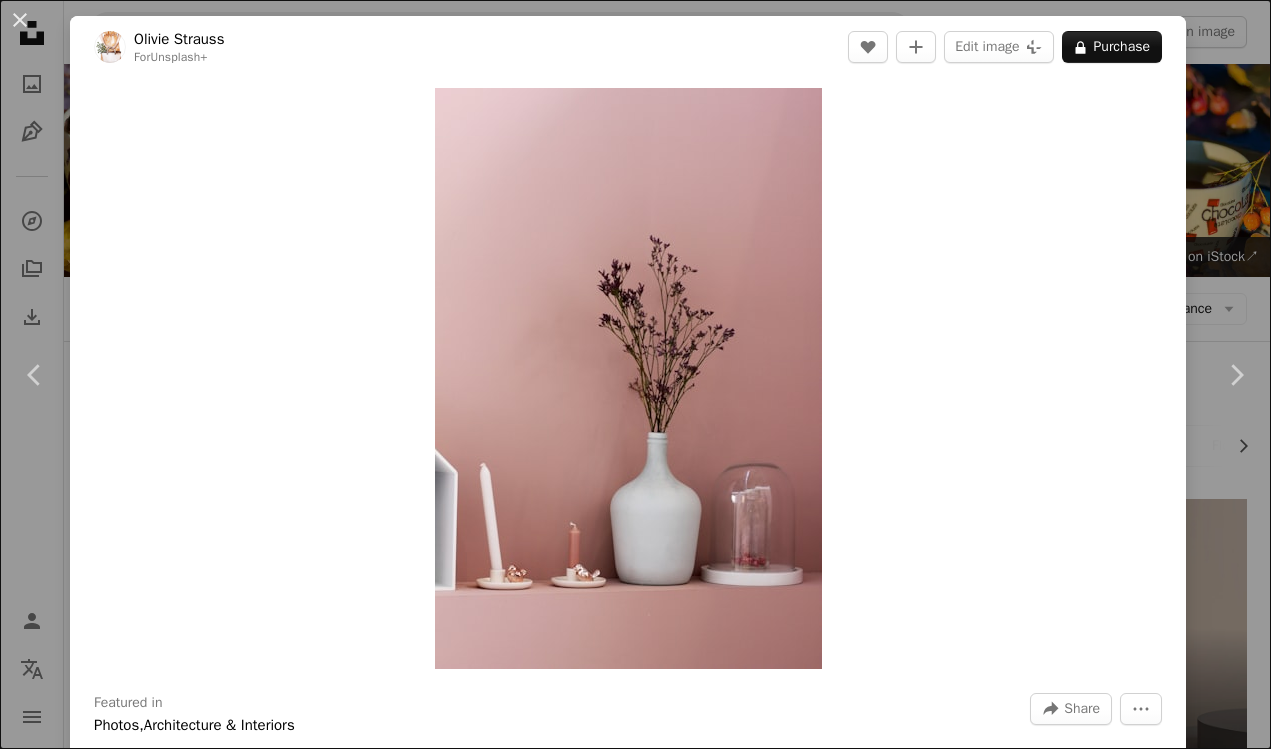 scroll, scrollTop: 0, scrollLeft: 0, axis: both 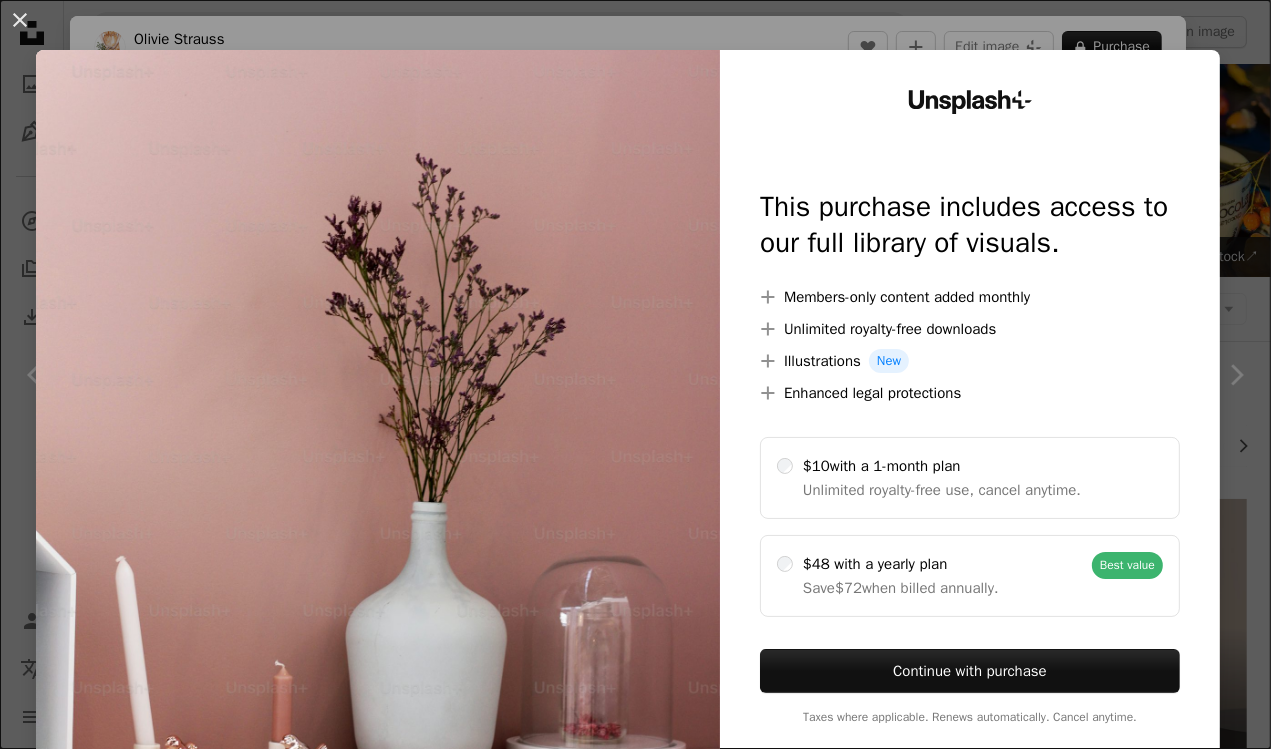 click on "An X shape Unsplash+ This purchase includes access to our full library of visuals. A plus sign Members-only content added monthly A plus sign Unlimited royalty-free downloads A plus sign Illustrations  New A plus sign Enhanced legal protections $10  with a 1-month plan Unlimited royalty-free use, cancel anytime. $48   with a yearly plan Save  $72  when billed annually. Best value Continue with purchase Taxes where applicable. Renews automatically. Cancel anytime." at bounding box center [635, 374] 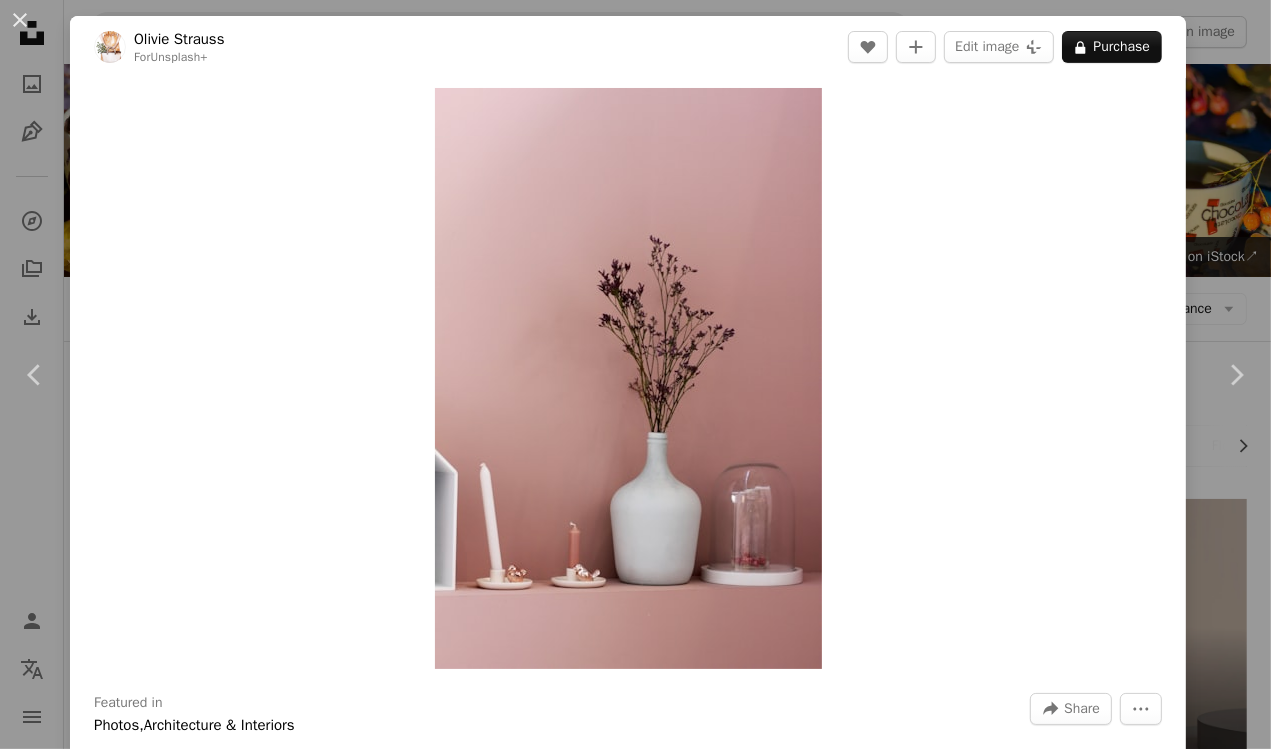 click on "Zoom in" at bounding box center (628, 378) 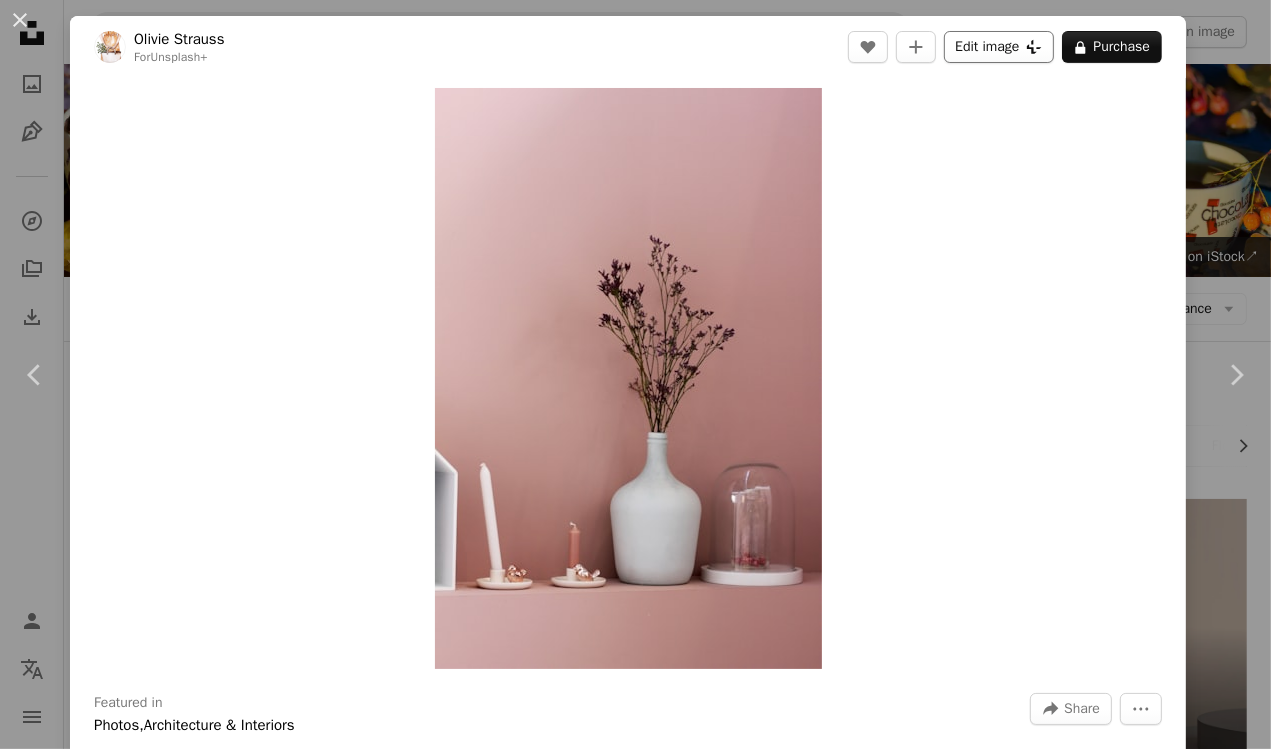 click on "Edit image   Plus sign for Unsplash+" at bounding box center (998, 47) 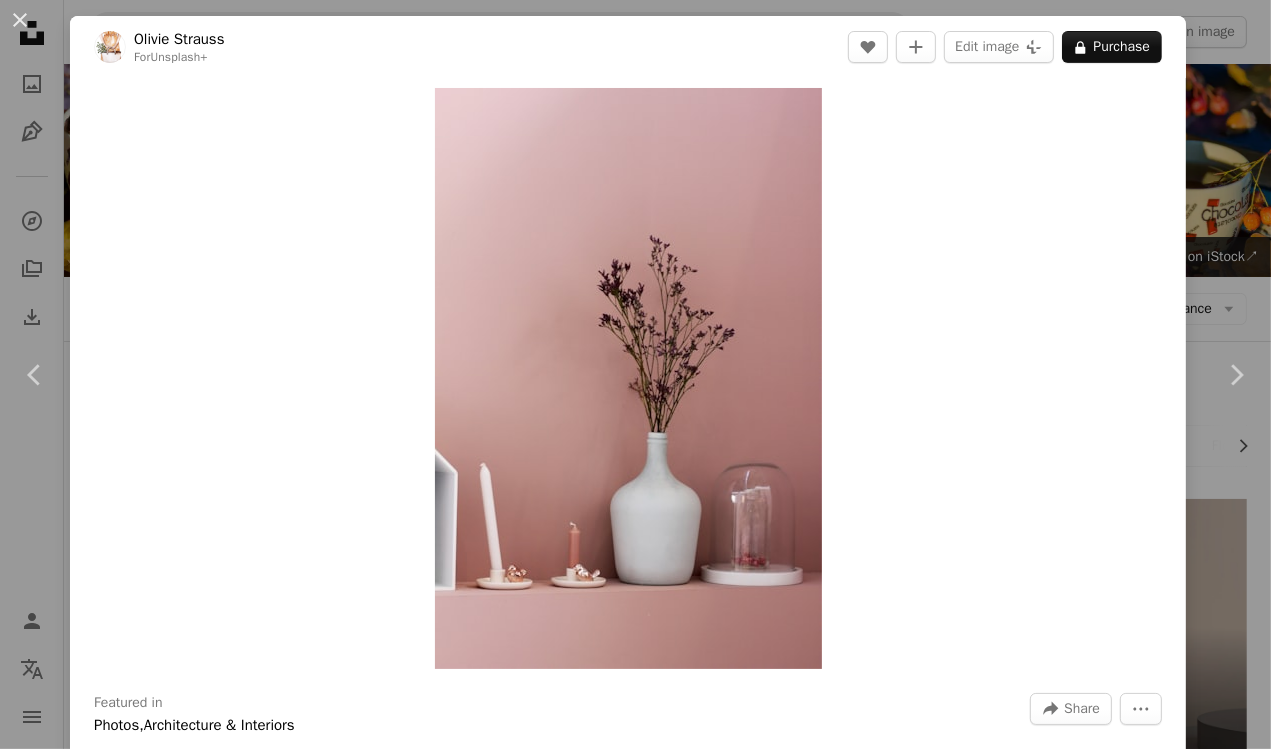 click on "An X shape Unsplash+ This purchase includes access to our full library of visuals. A plus sign Members-only content added monthly A plus sign Unlimited royalty-free downloads A plus sign Illustrations  New A plus sign Enhanced legal protections $10  with a 1-month plan Unlimited royalty-free use, cancel anytime. $48   with a yearly plan Save  $72  when billed annually. Best value Continue with purchase Taxes where applicable. Renews automatically. Cancel anytime." at bounding box center (635, 10233) 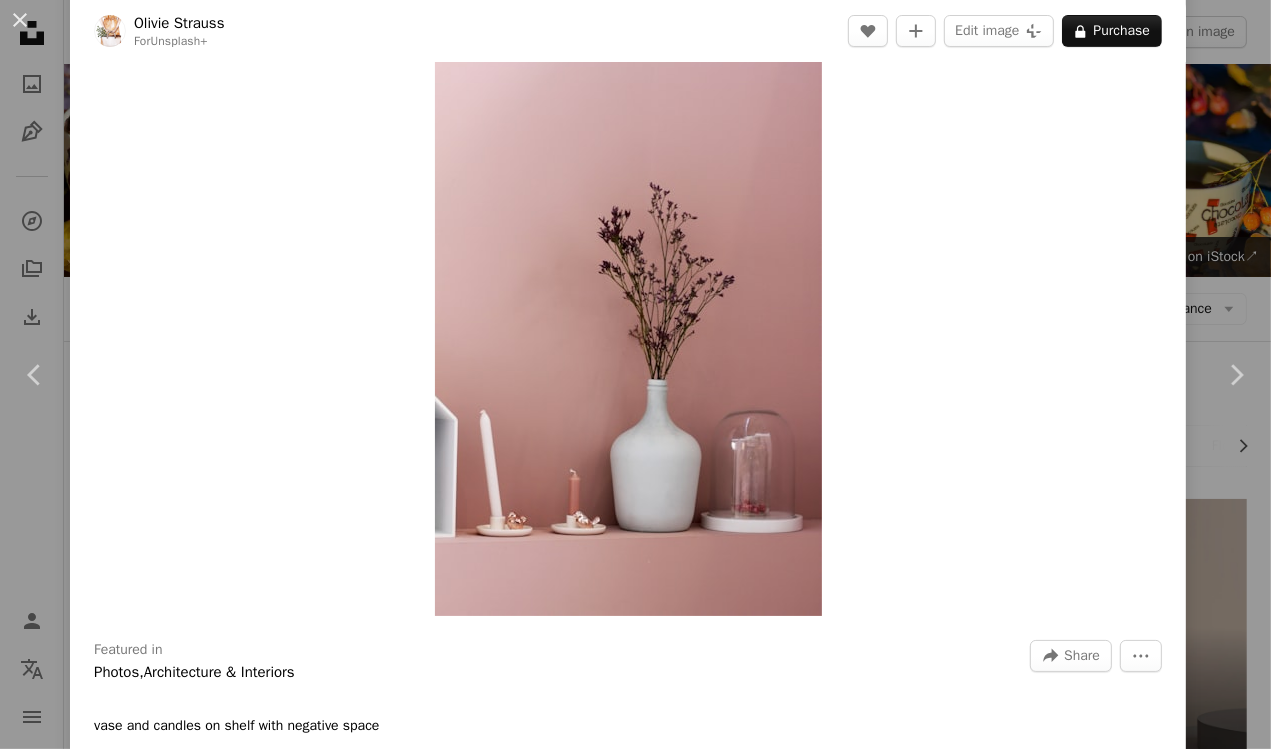 scroll, scrollTop: 0, scrollLeft: 0, axis: both 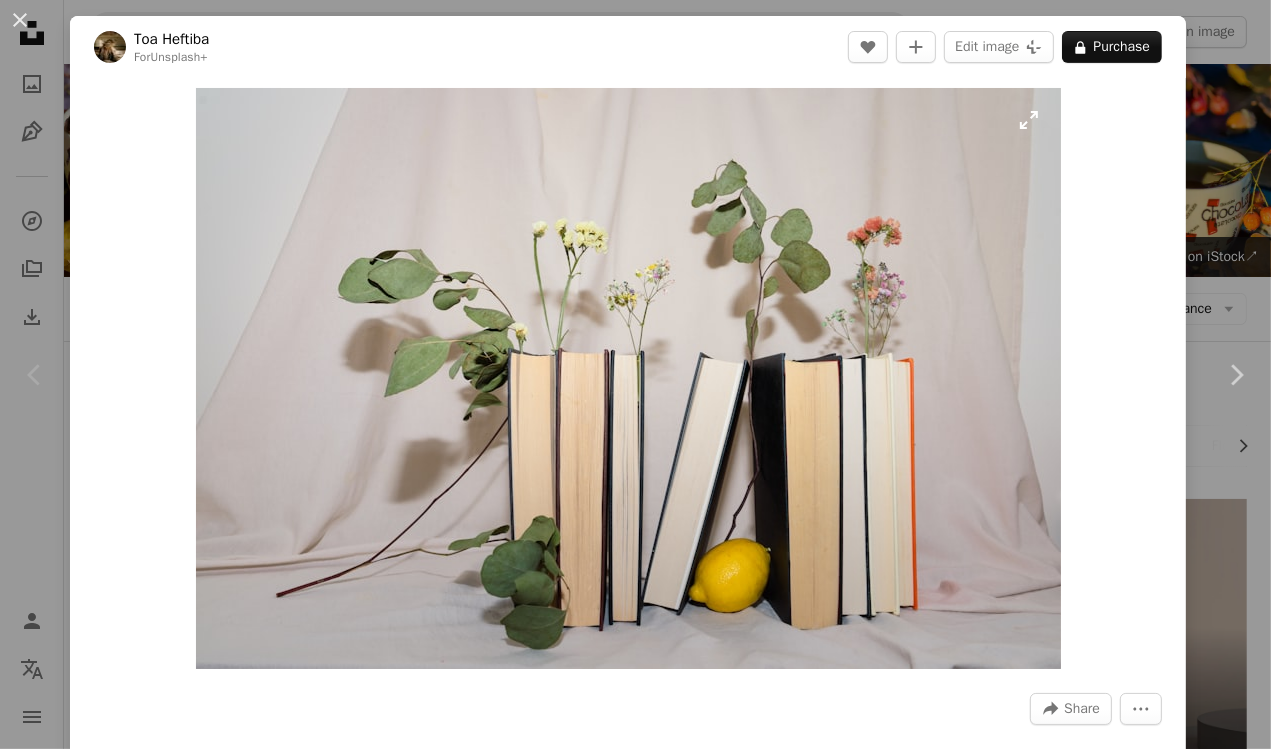 click at bounding box center (628, 378) 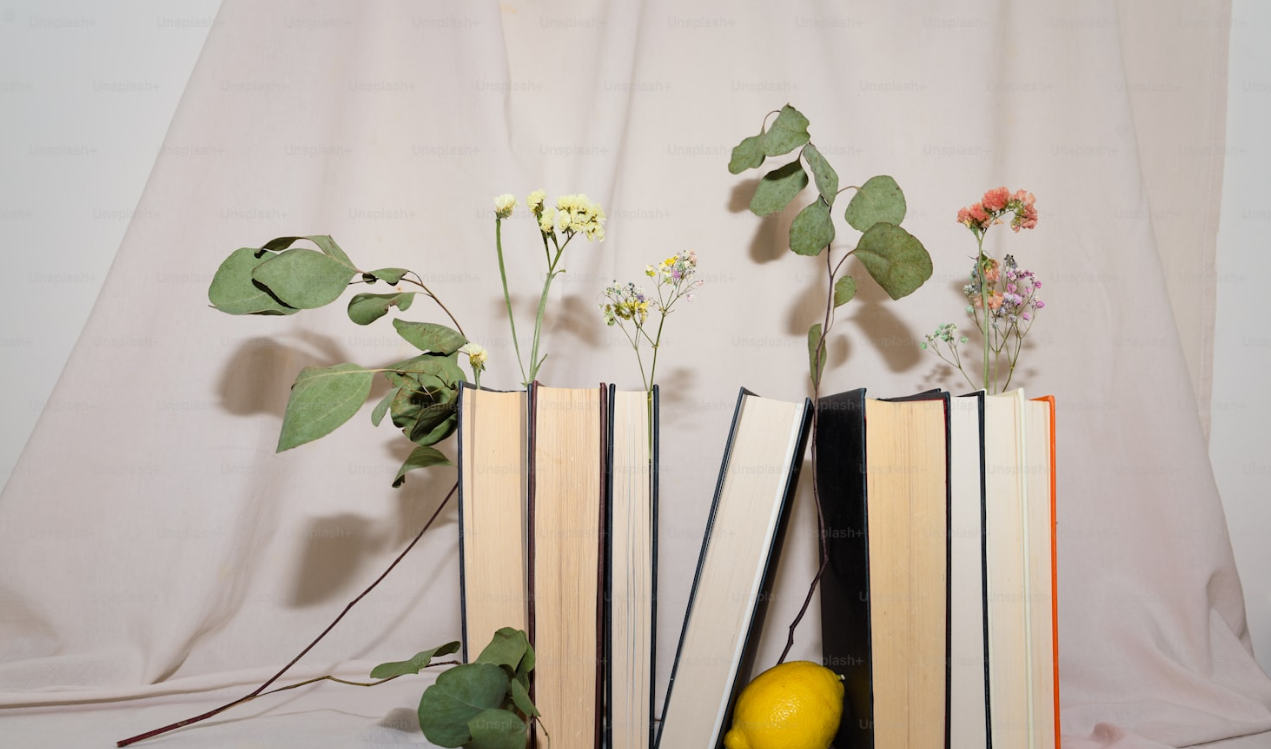 scroll, scrollTop: 47, scrollLeft: 0, axis: vertical 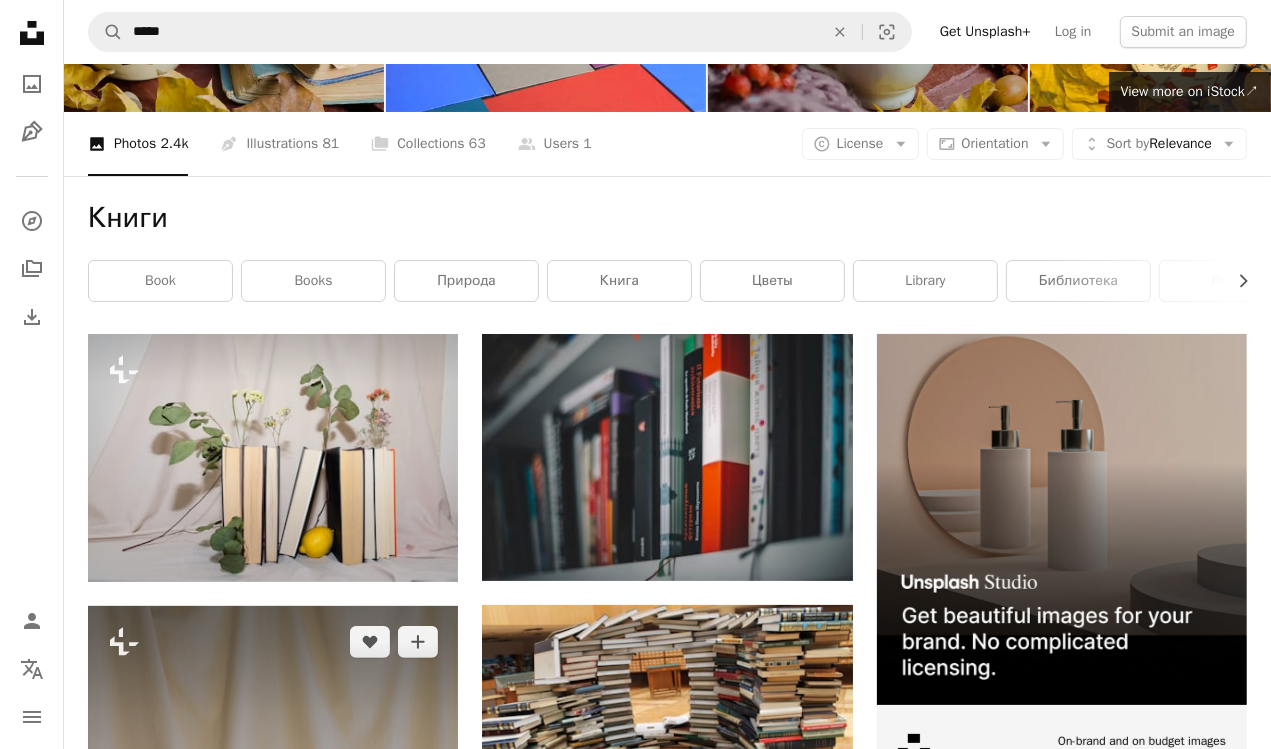 click at bounding box center [273, 873] 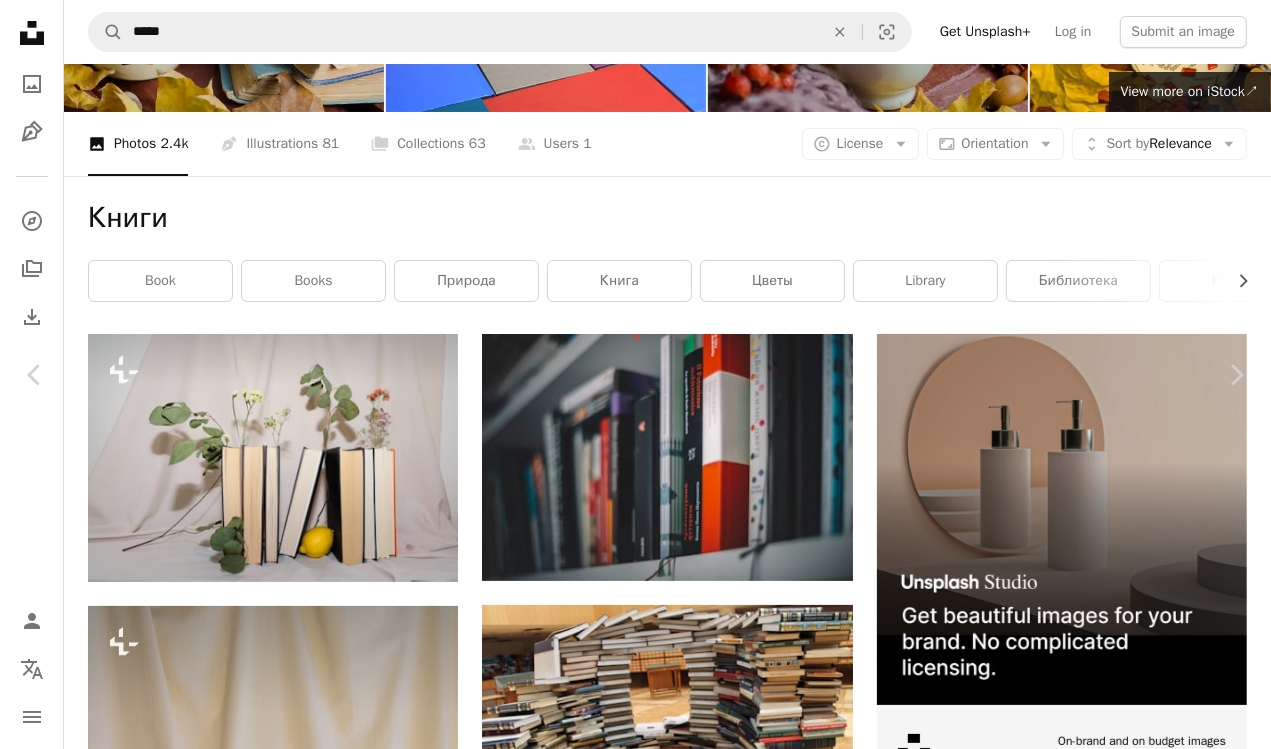 scroll, scrollTop: 3997, scrollLeft: 0, axis: vertical 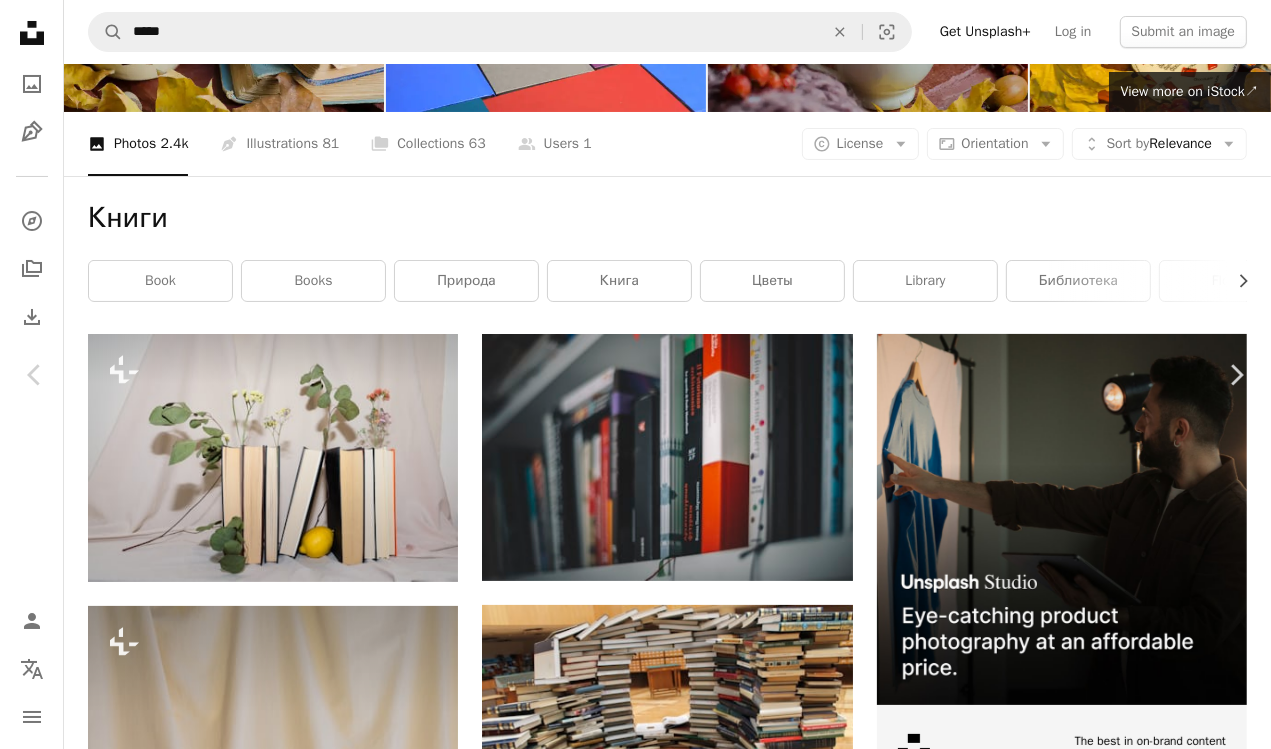 click at bounding box center (628, 18706) 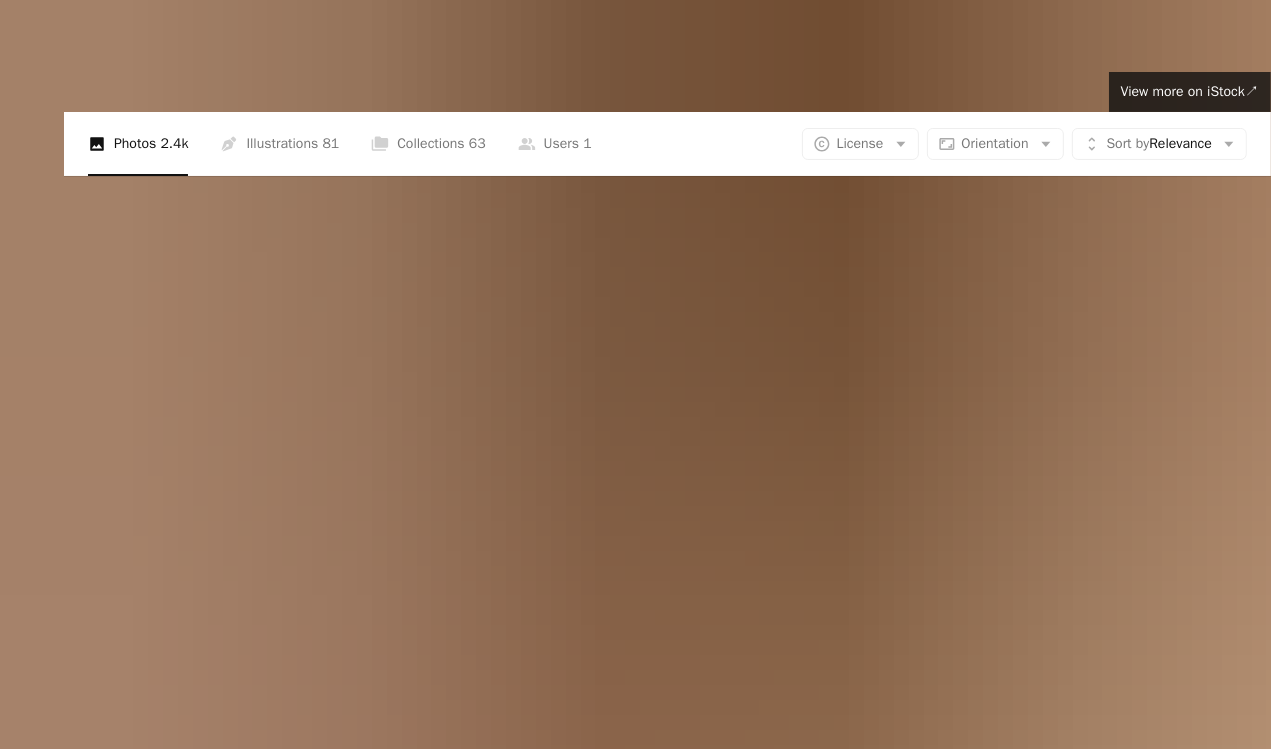 scroll, scrollTop: 567, scrollLeft: 0, axis: vertical 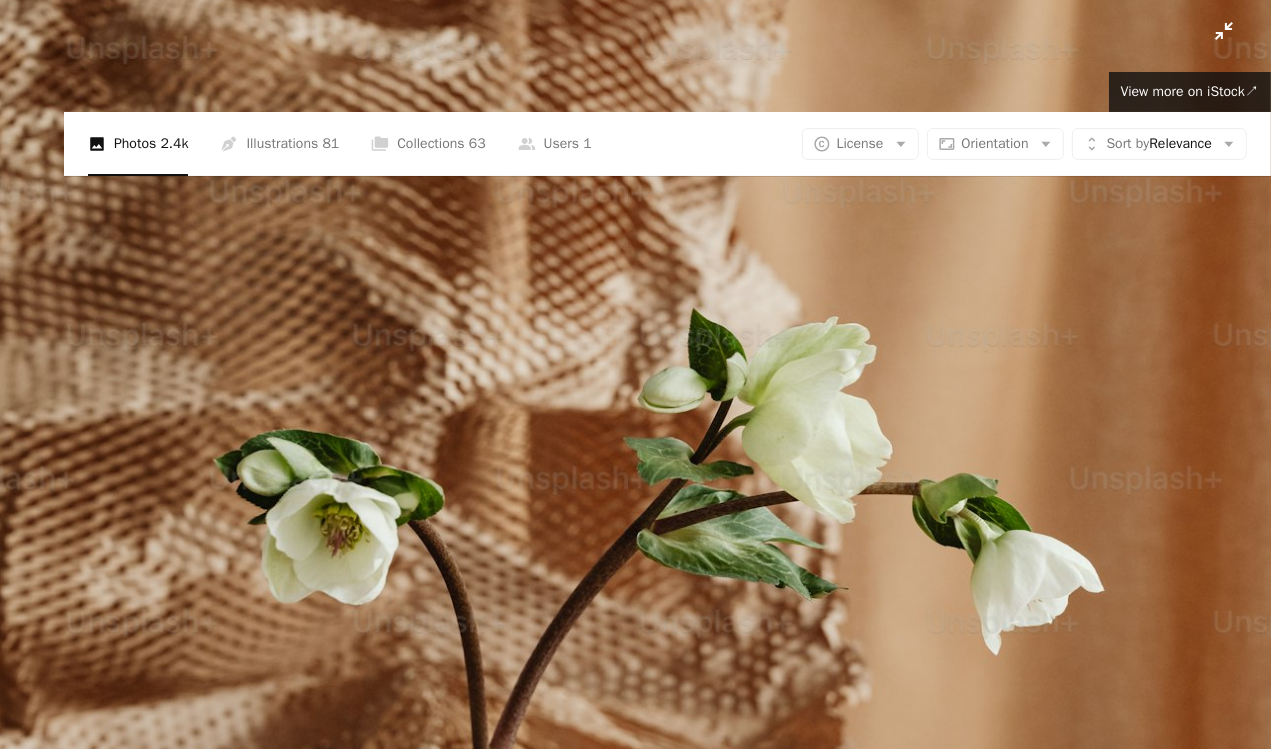 click at bounding box center [635, 386] 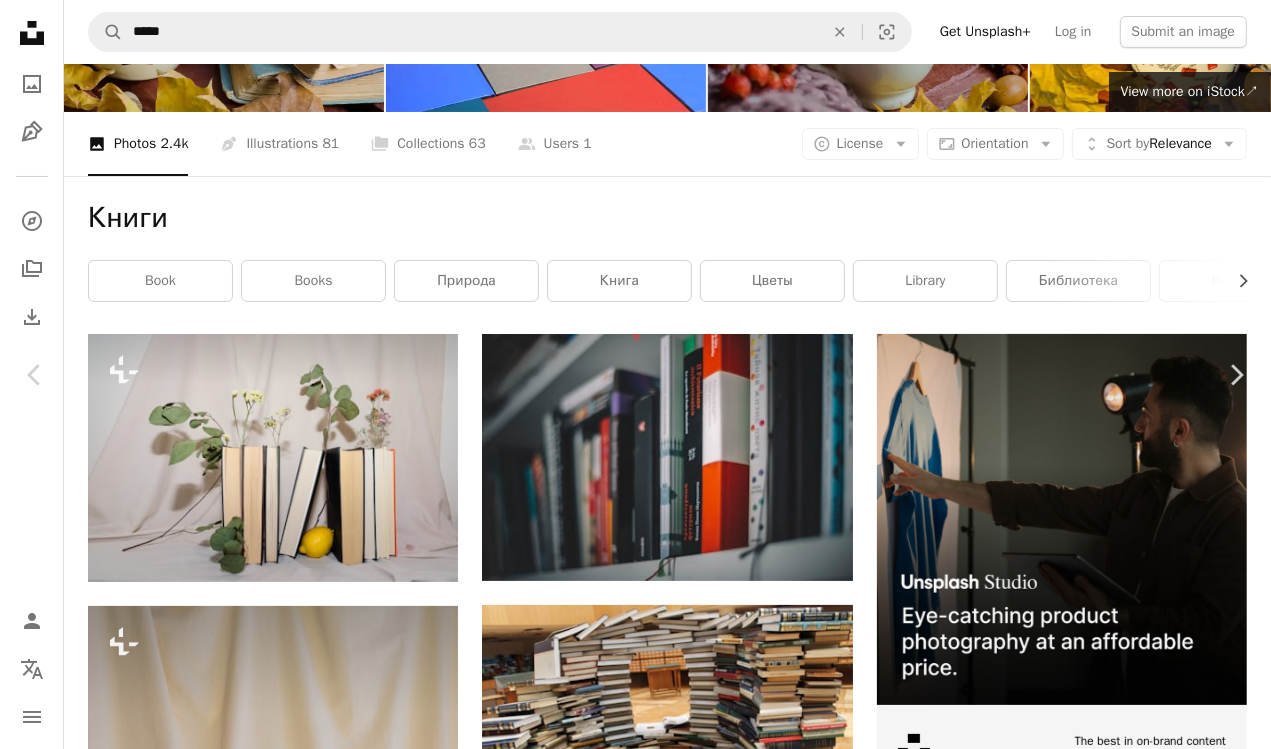 click on "Edit image   Plus sign for Unsplash+" at bounding box center (998, 18375) 